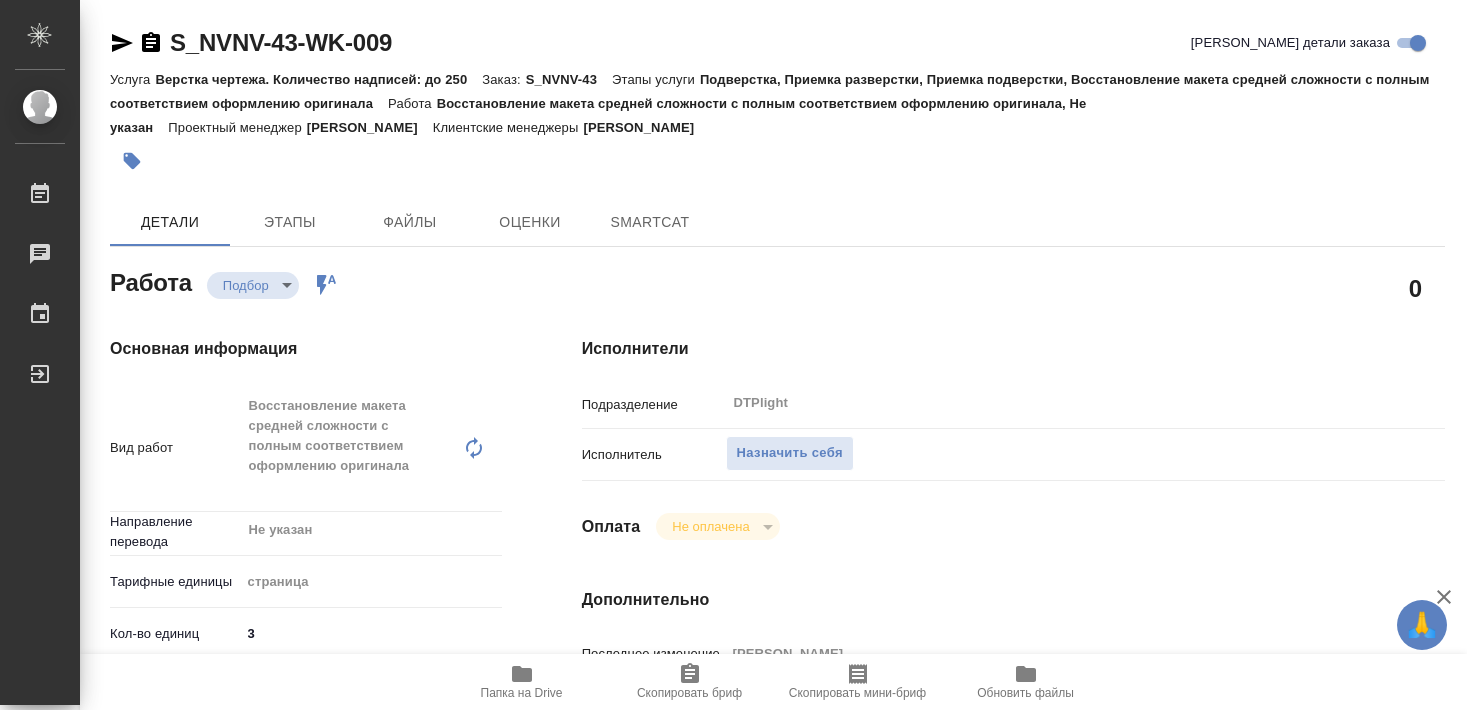 scroll, scrollTop: 0, scrollLeft: 0, axis: both 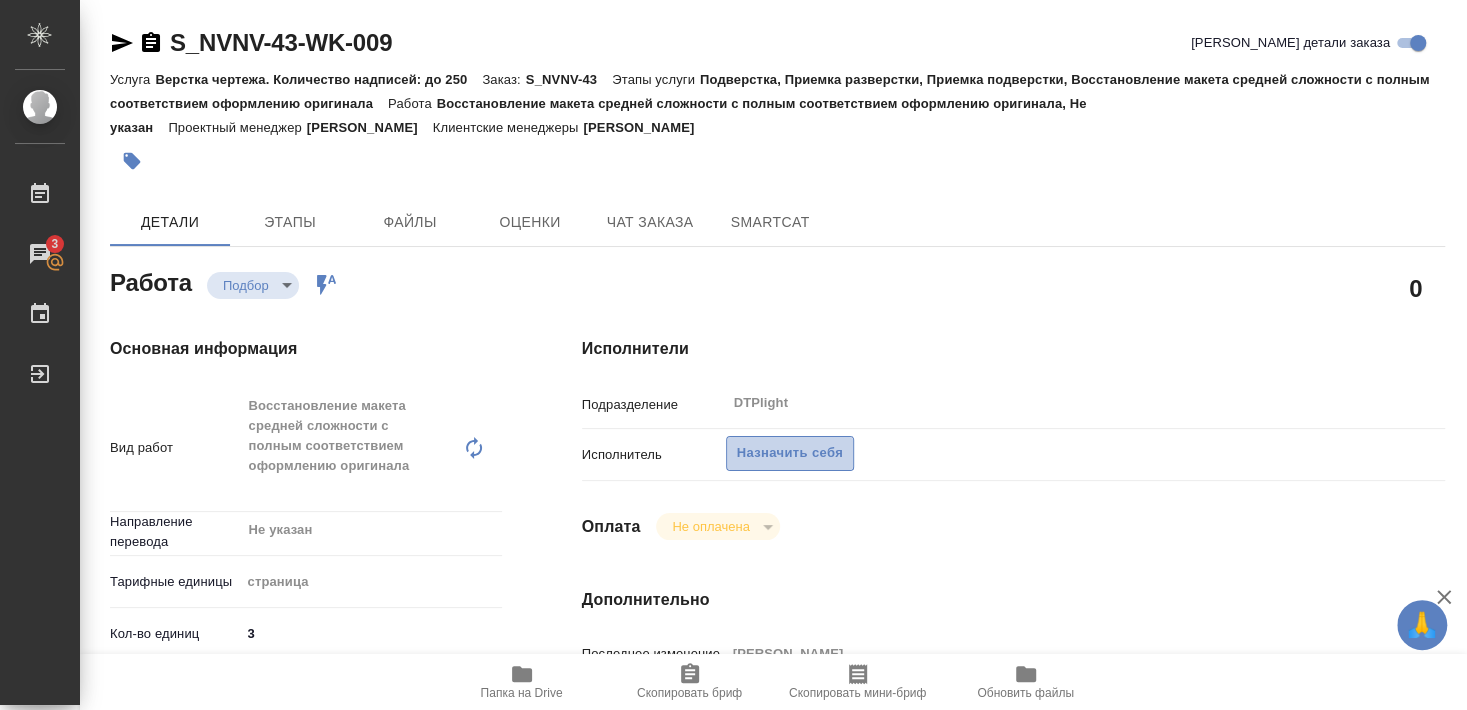 click on "Назначить себя" at bounding box center [790, 453] 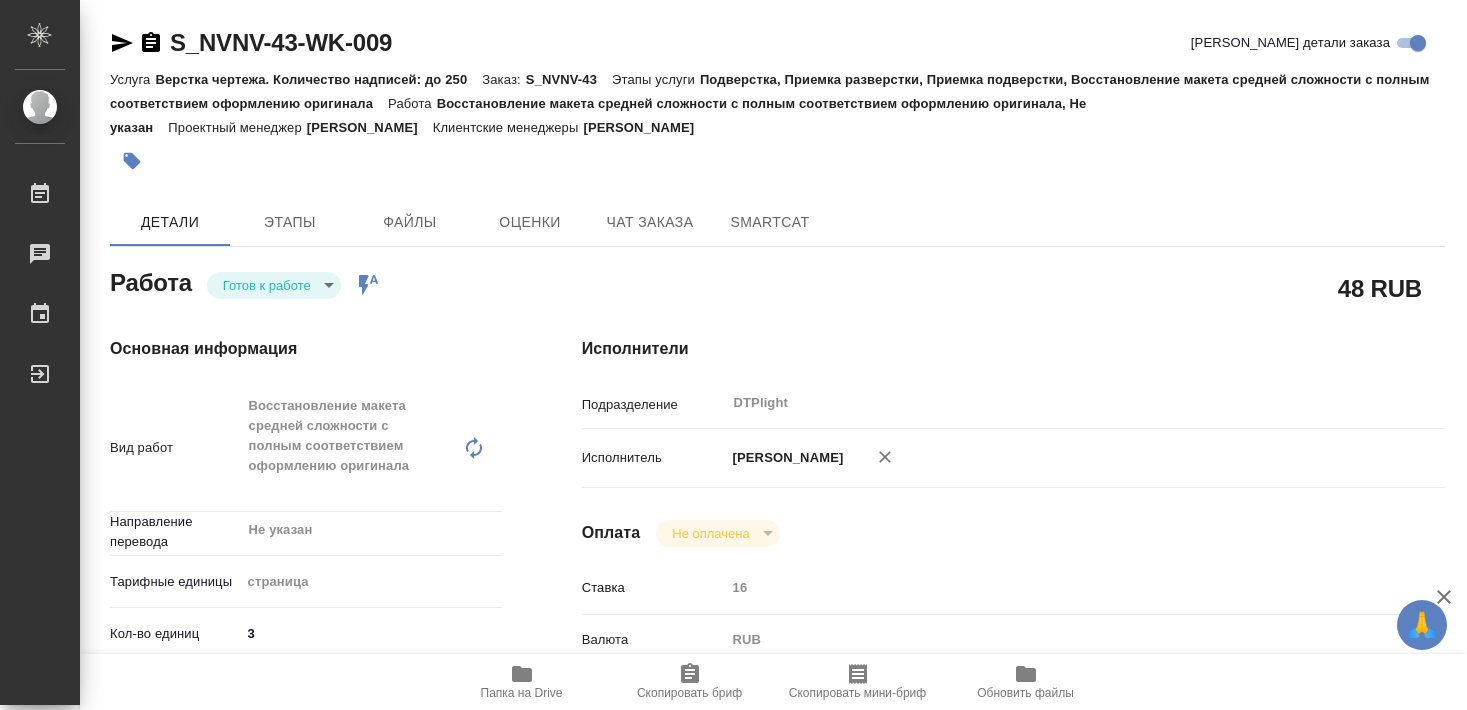 scroll, scrollTop: 0, scrollLeft: 0, axis: both 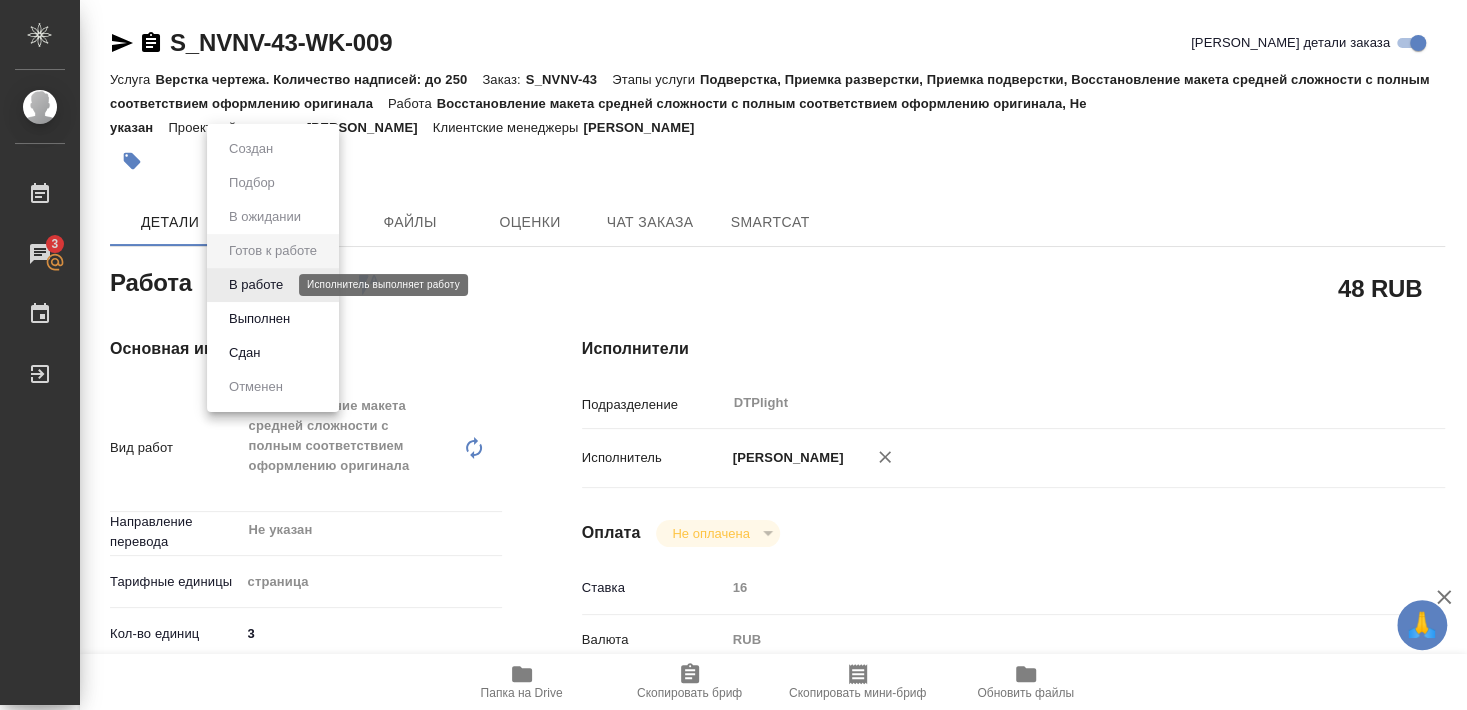 click on "В работе" at bounding box center [256, 285] 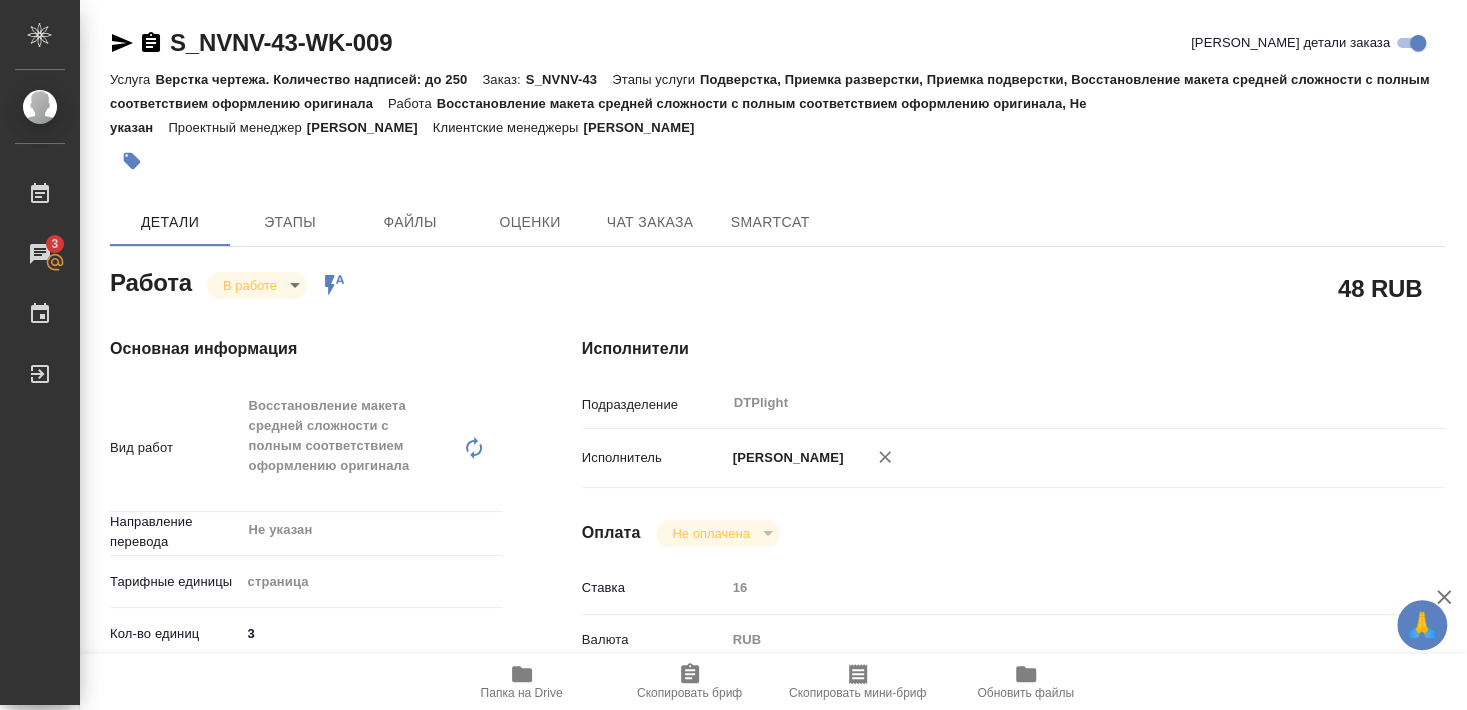 type on "x" 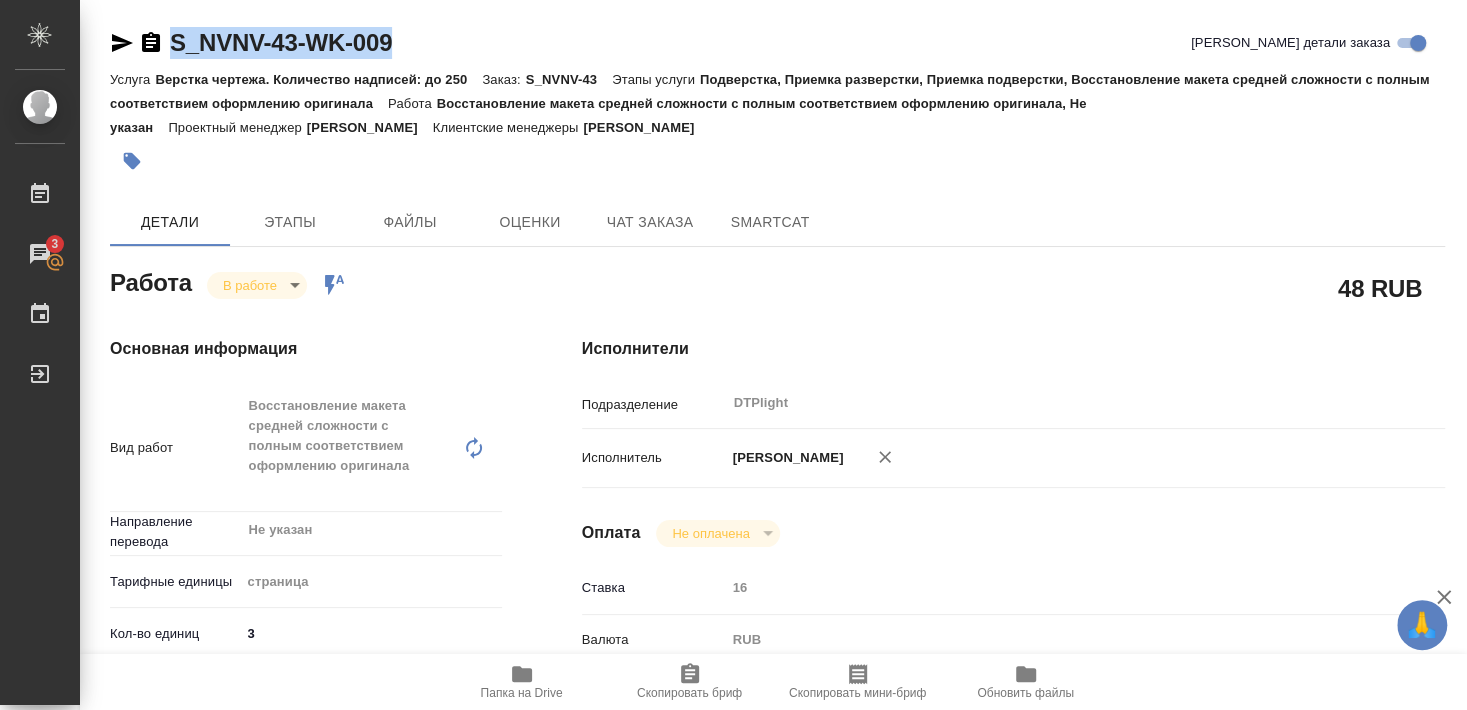 drag, startPoint x: 171, startPoint y: 60, endPoint x: 450, endPoint y: 37, distance: 279.9464 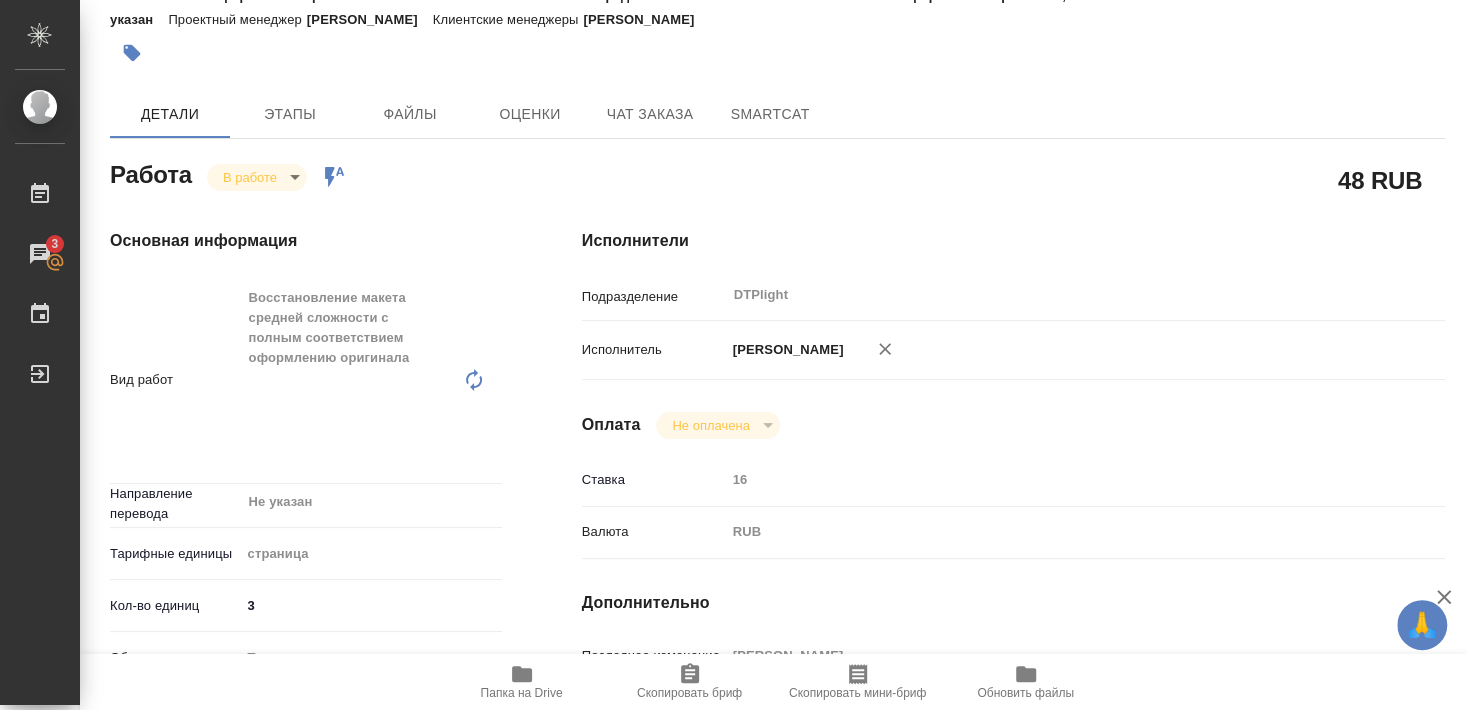 type on "x" 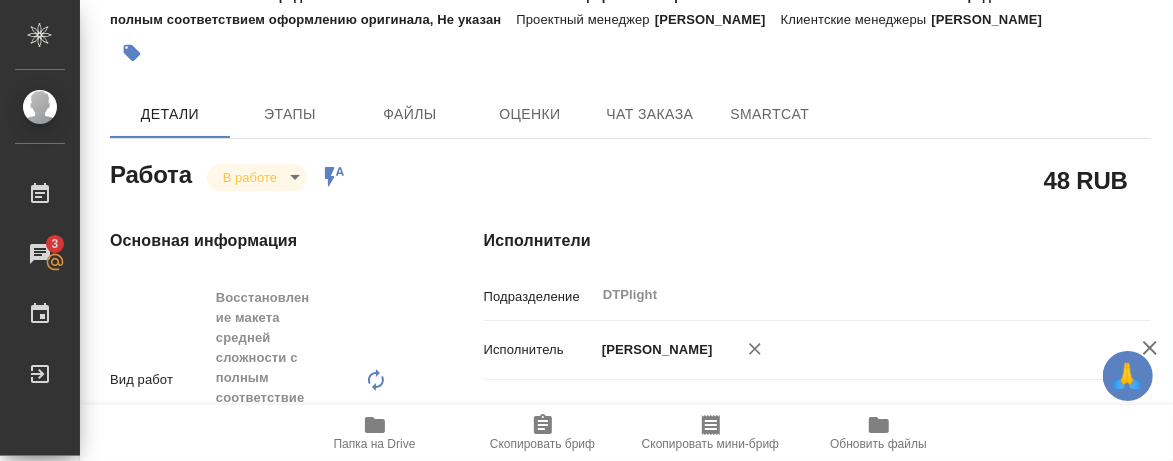 type on "x" 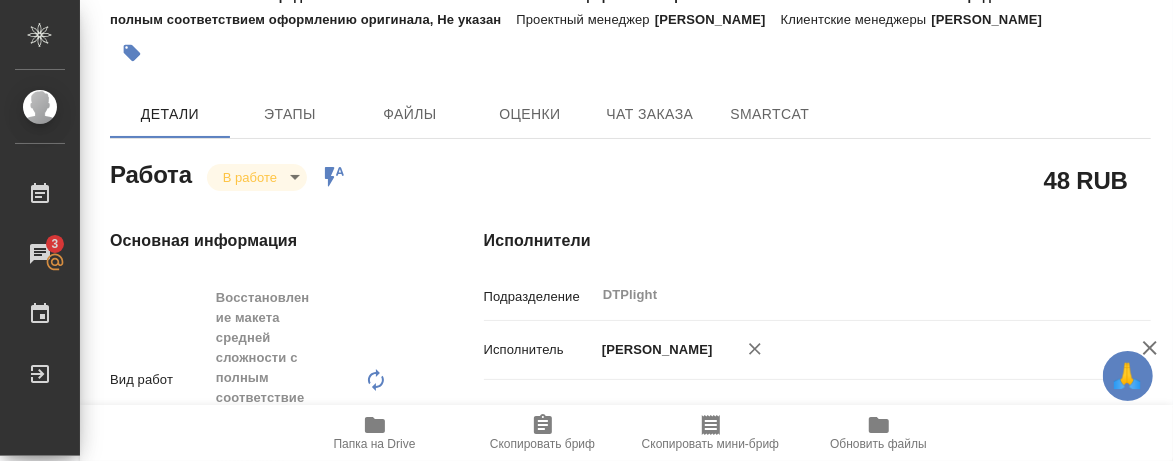 type on "x" 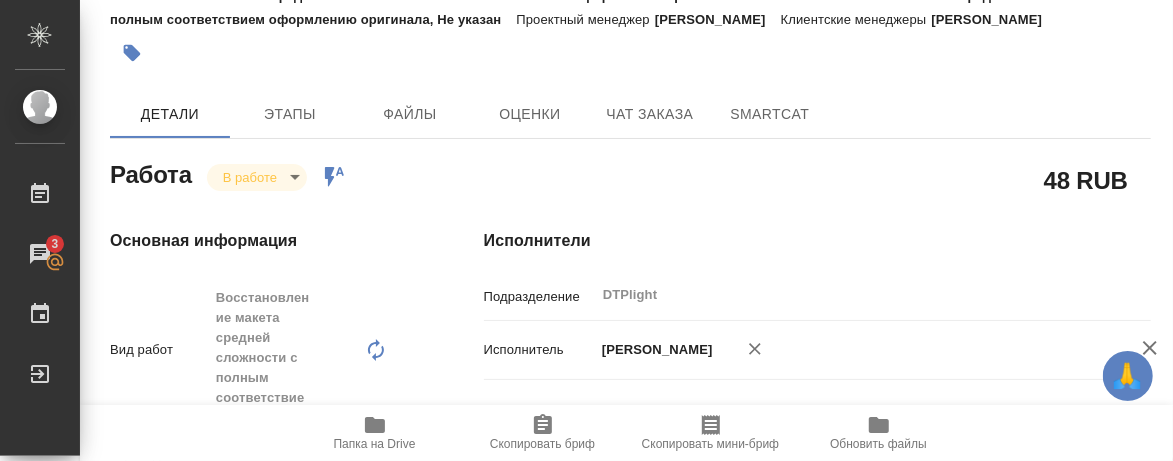 type on "x" 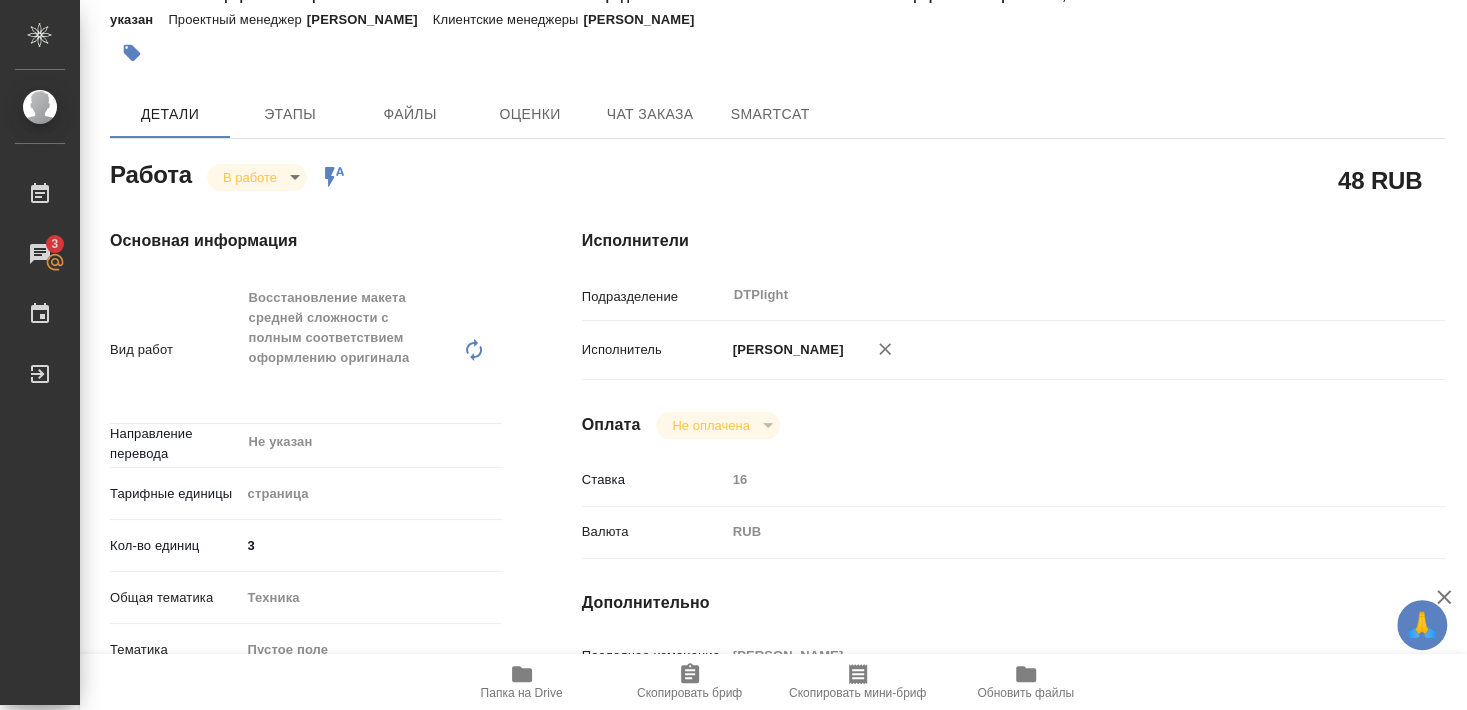 type on "x" 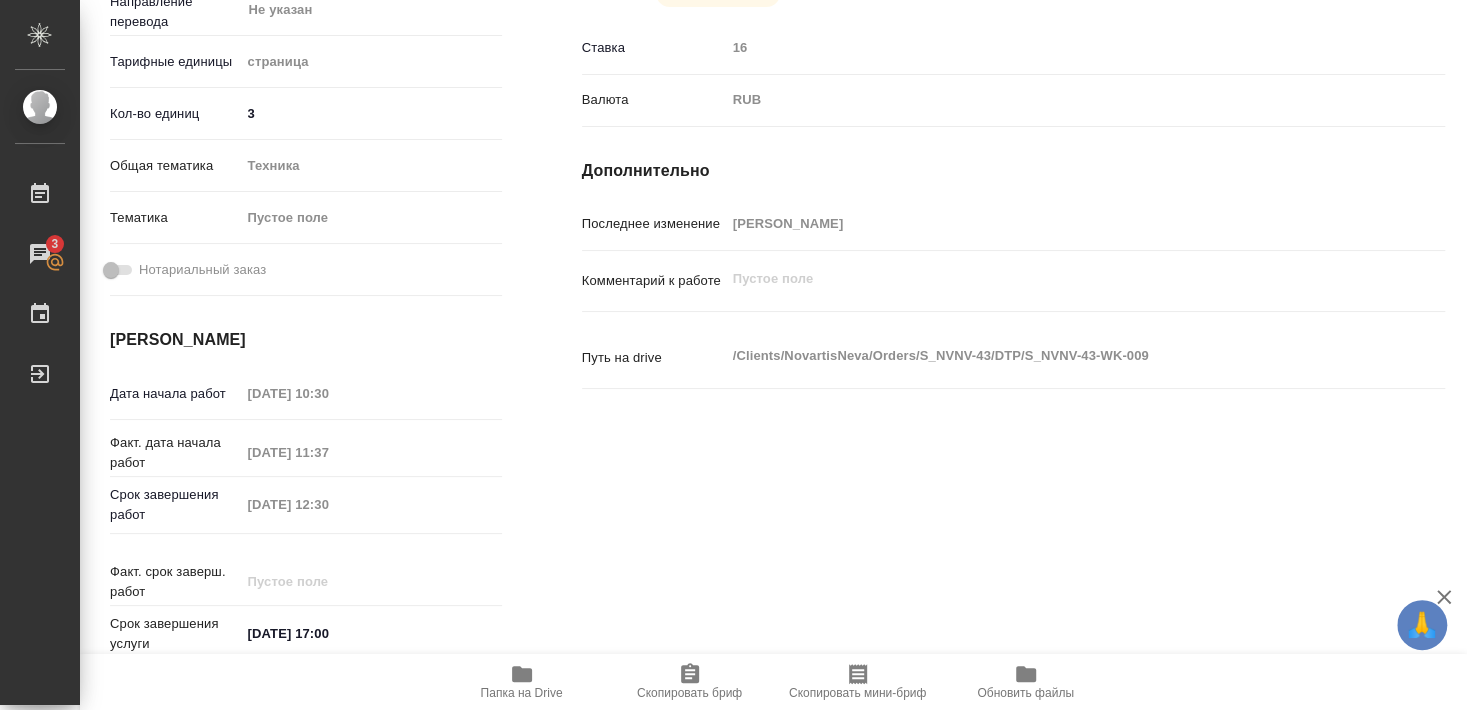 scroll, scrollTop: 864, scrollLeft: 0, axis: vertical 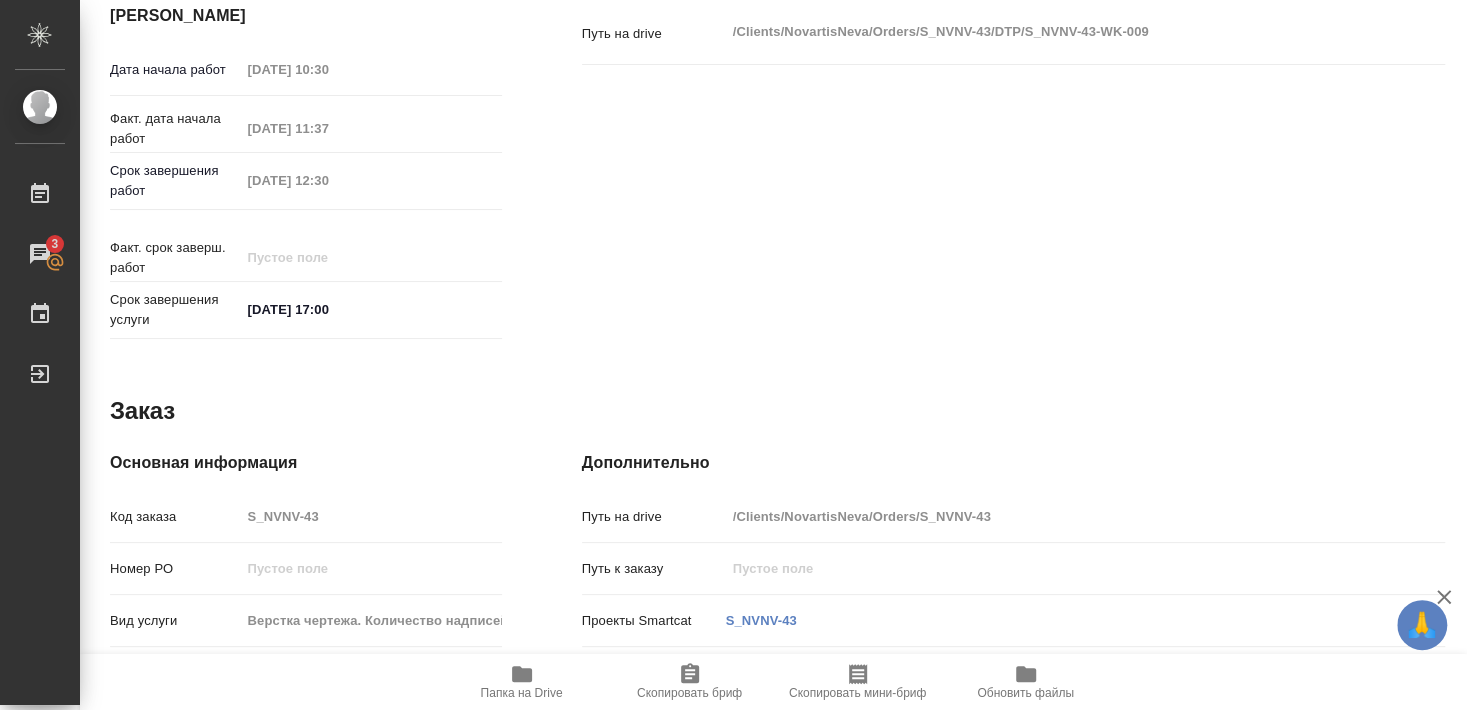 drag, startPoint x: 535, startPoint y: 688, endPoint x: 424, endPoint y: 614, distance: 133.4054 